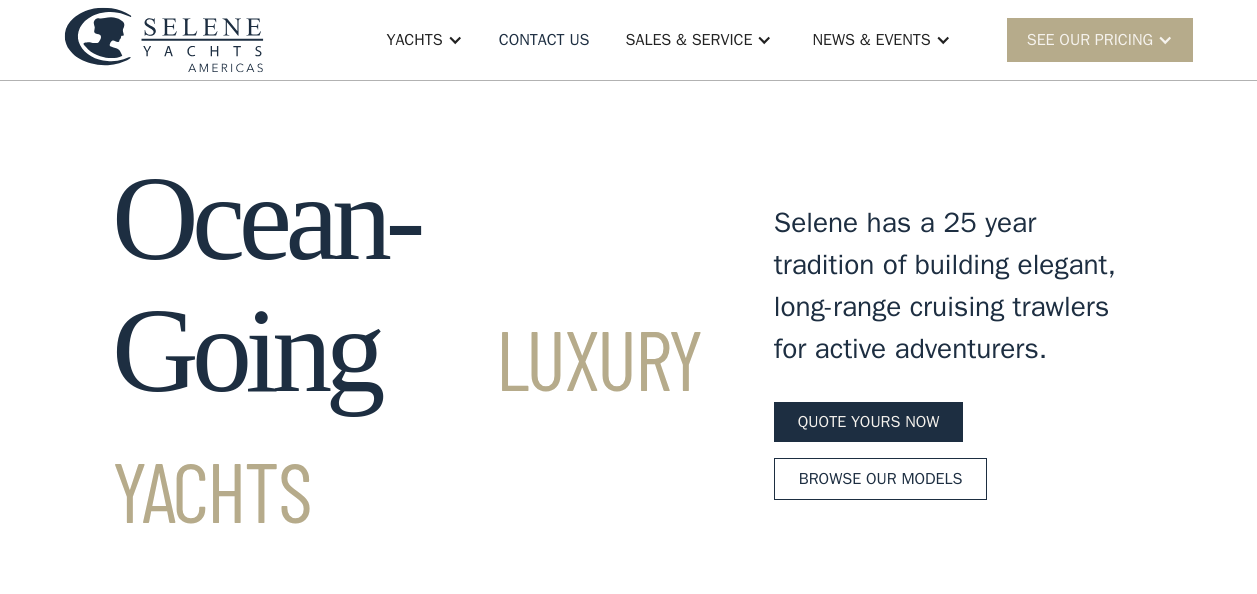 scroll, scrollTop: 0, scrollLeft: 0, axis: both 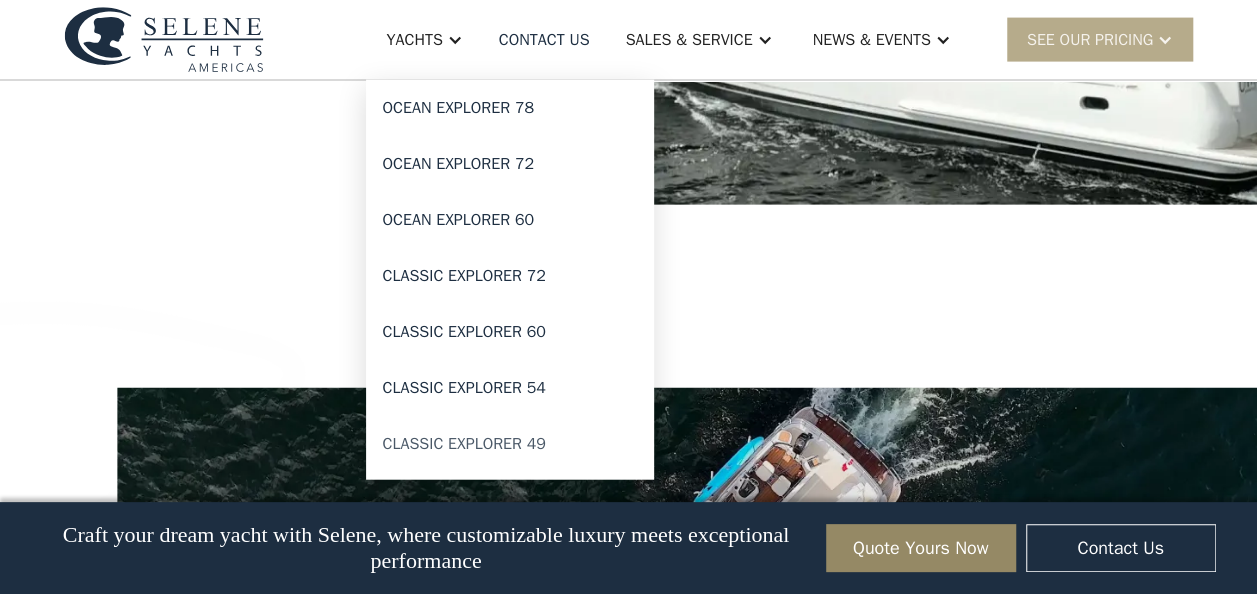 click on "Classic Explorer 49" at bounding box center (510, 444) 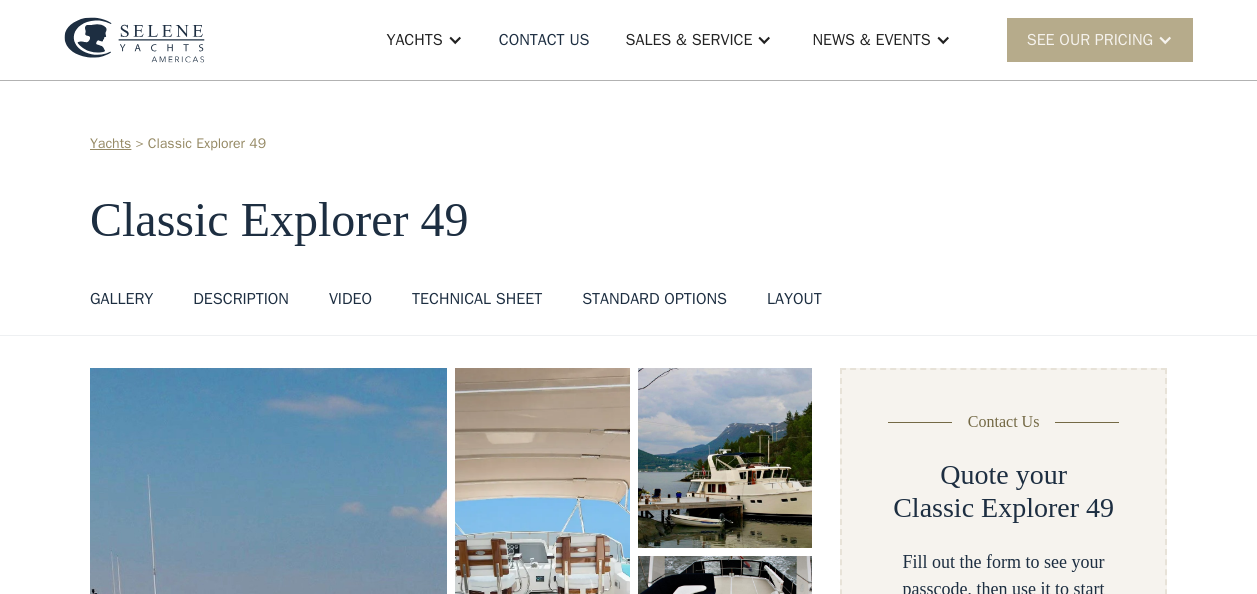 scroll, scrollTop: 0, scrollLeft: 0, axis: both 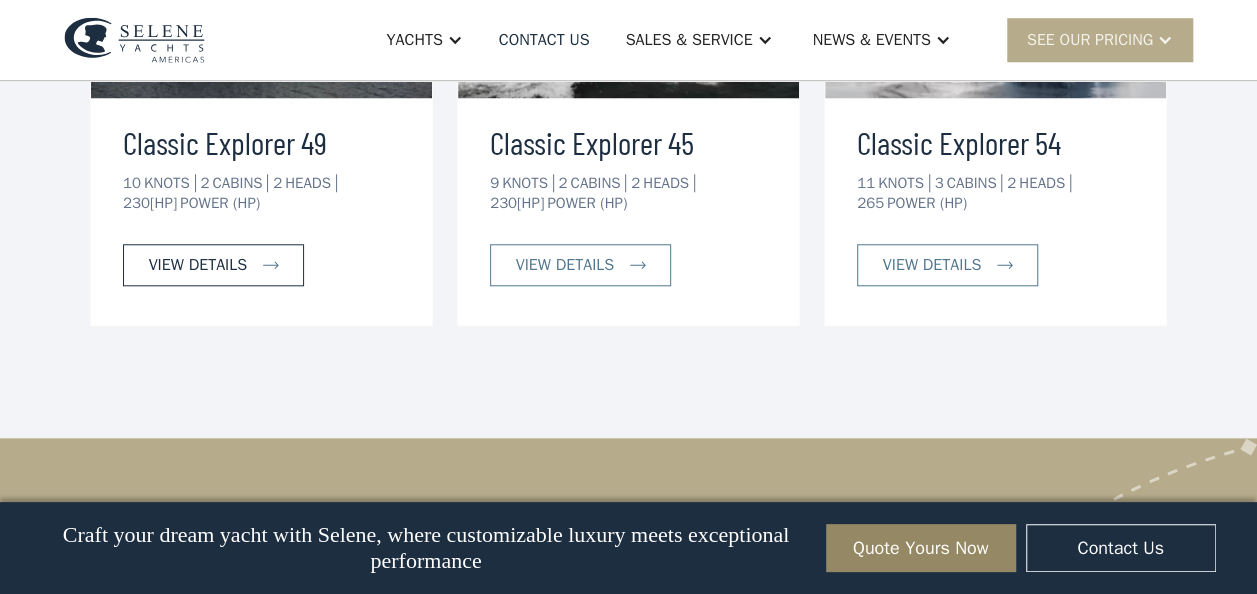 click on "view details" at bounding box center [198, 265] 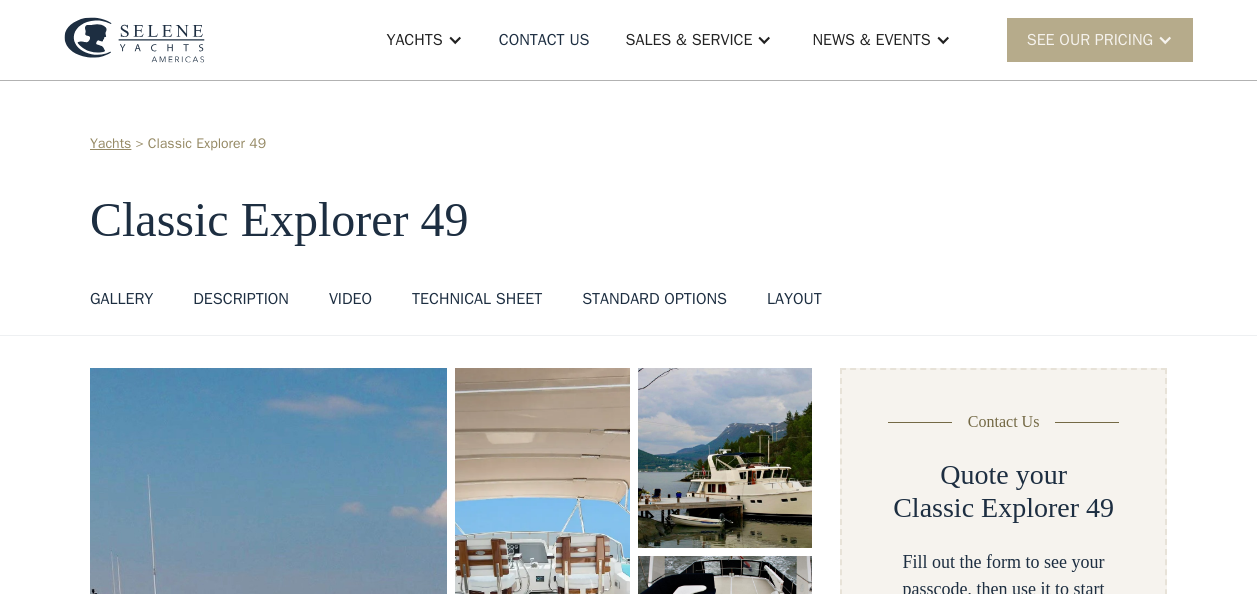 scroll, scrollTop: 0, scrollLeft: 0, axis: both 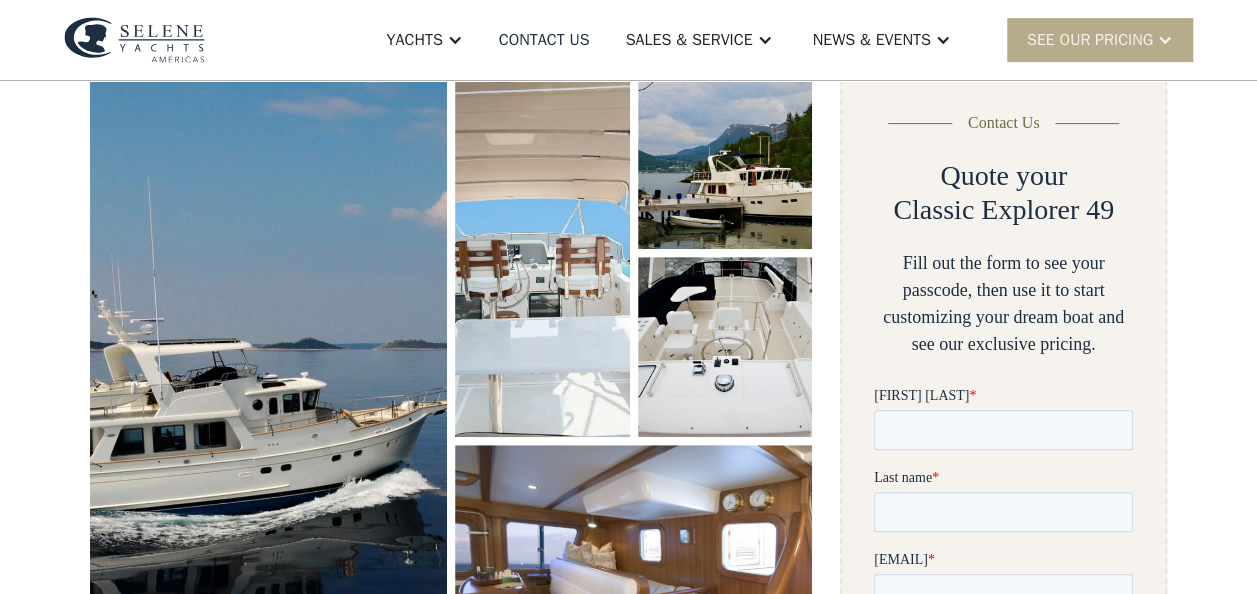 click at bounding box center [268, 385] 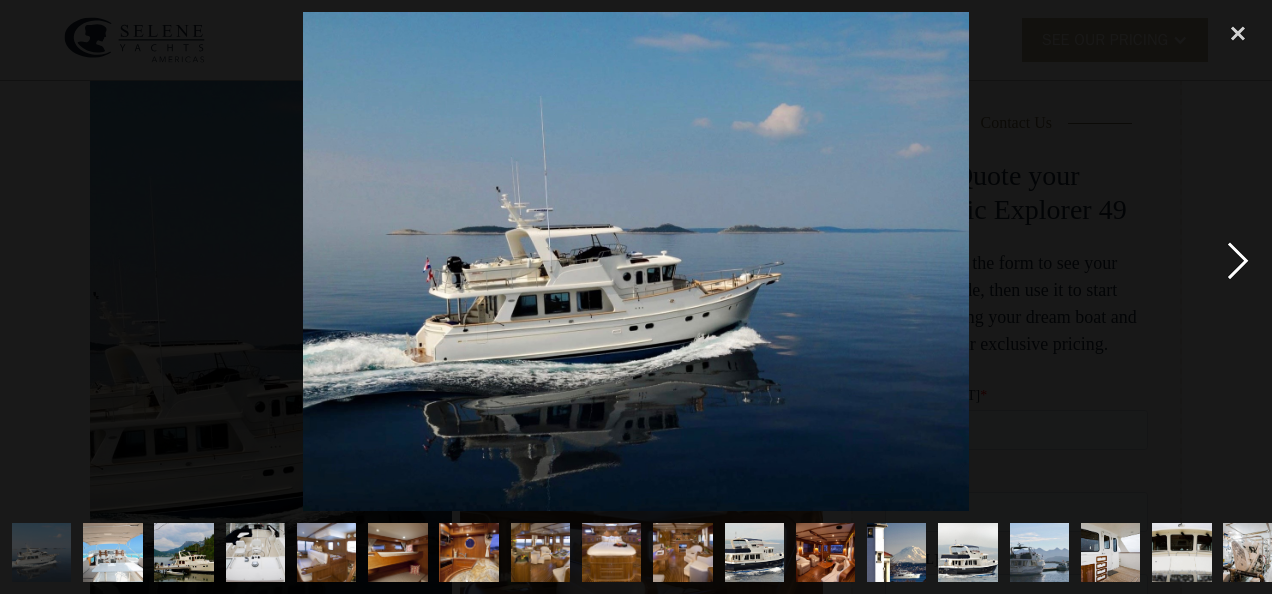 click at bounding box center [1238, 261] 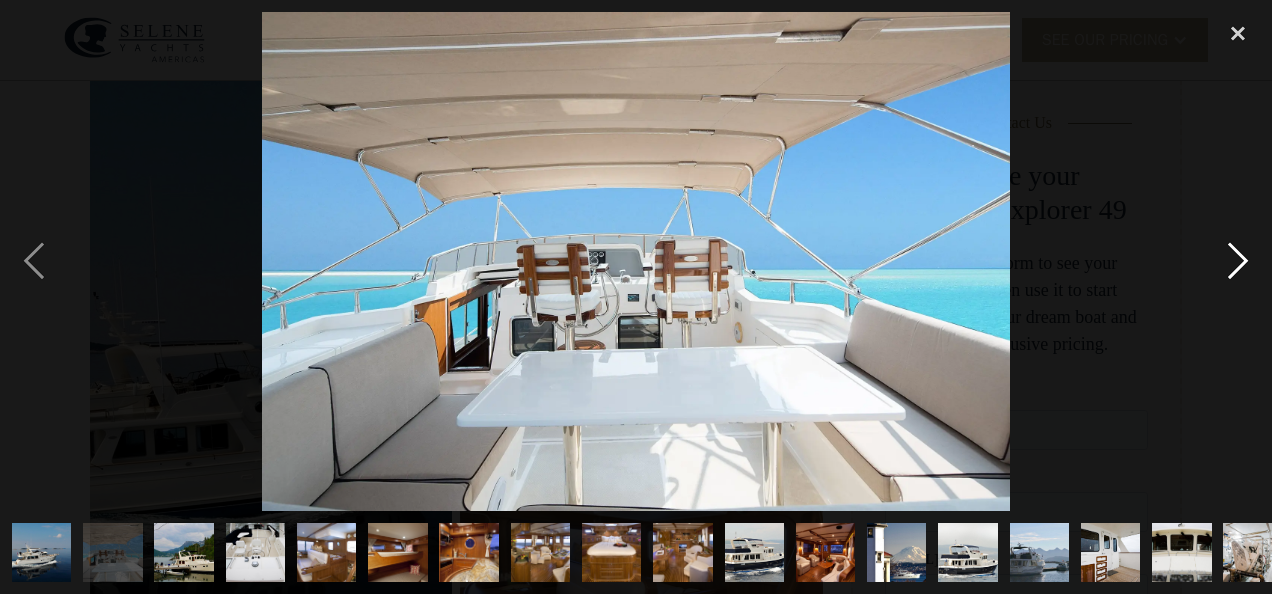 click at bounding box center (1238, 261) 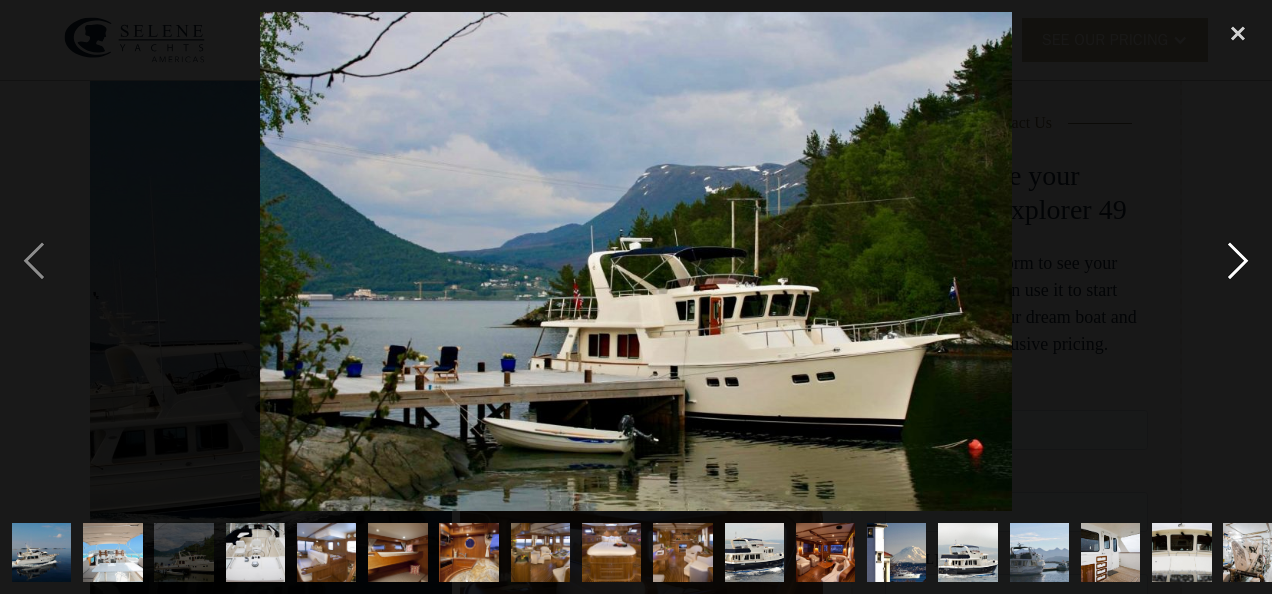 click at bounding box center [1238, 261] 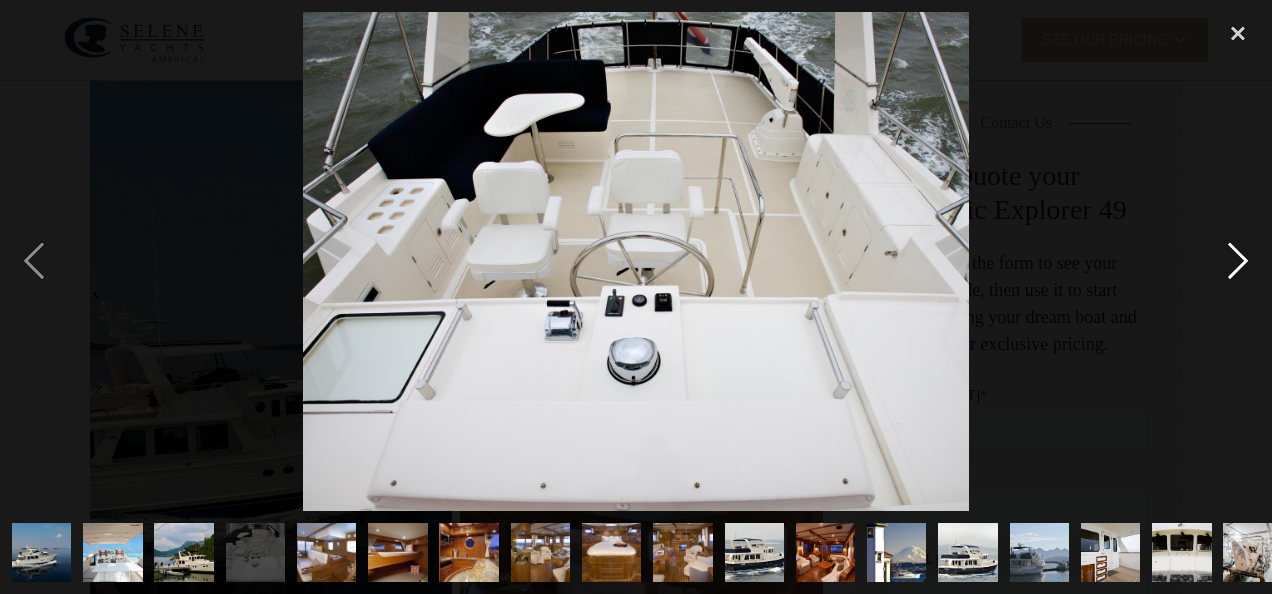 click at bounding box center [1238, 261] 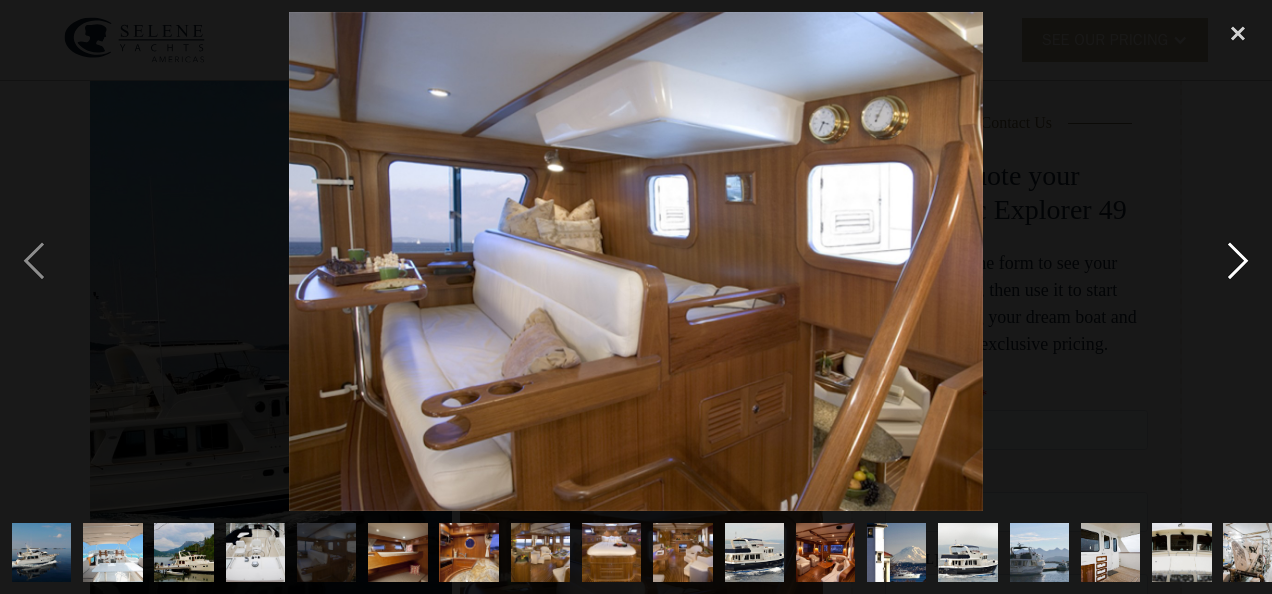 click at bounding box center [1238, 261] 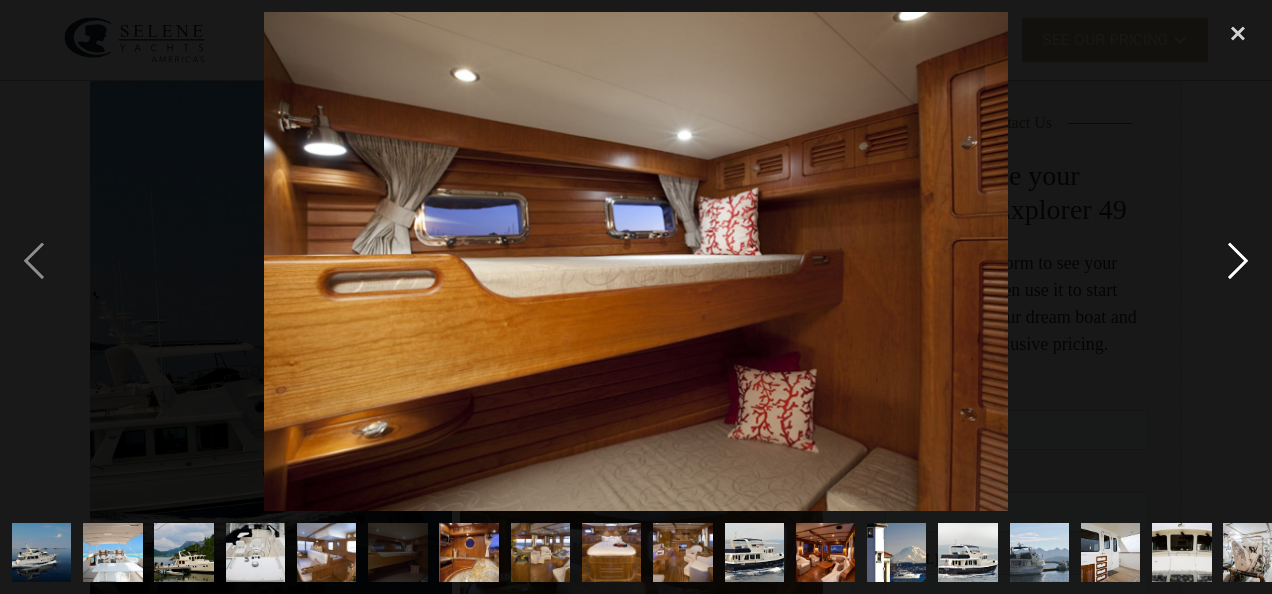 click at bounding box center [1238, 261] 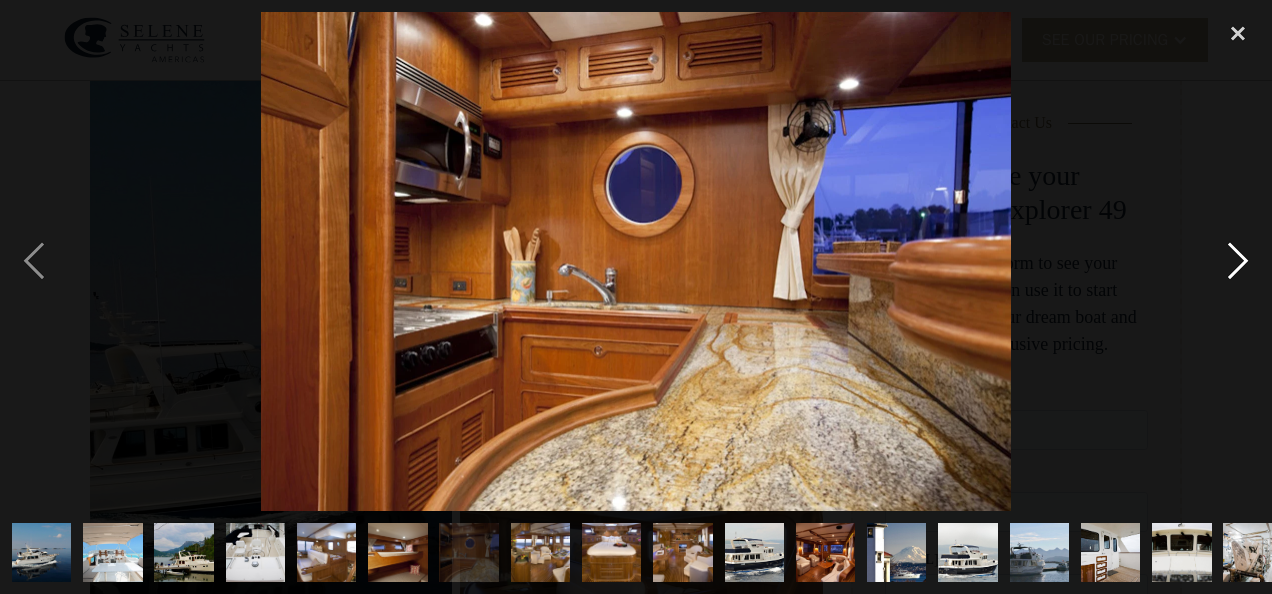 click at bounding box center [1238, 261] 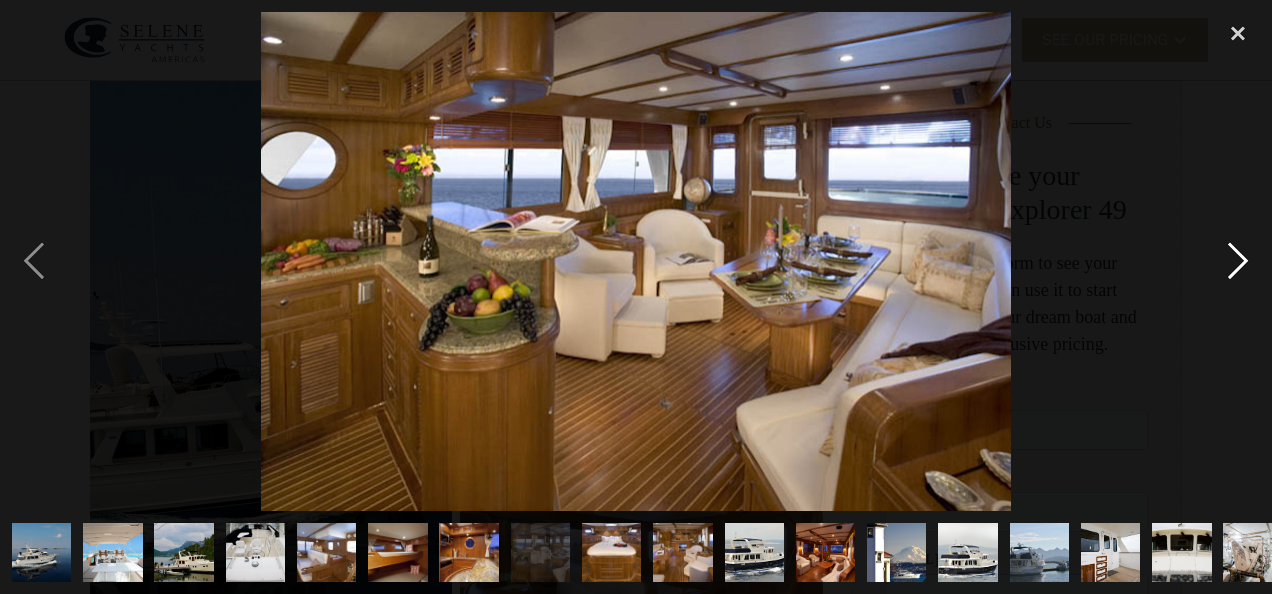 click at bounding box center [1238, 261] 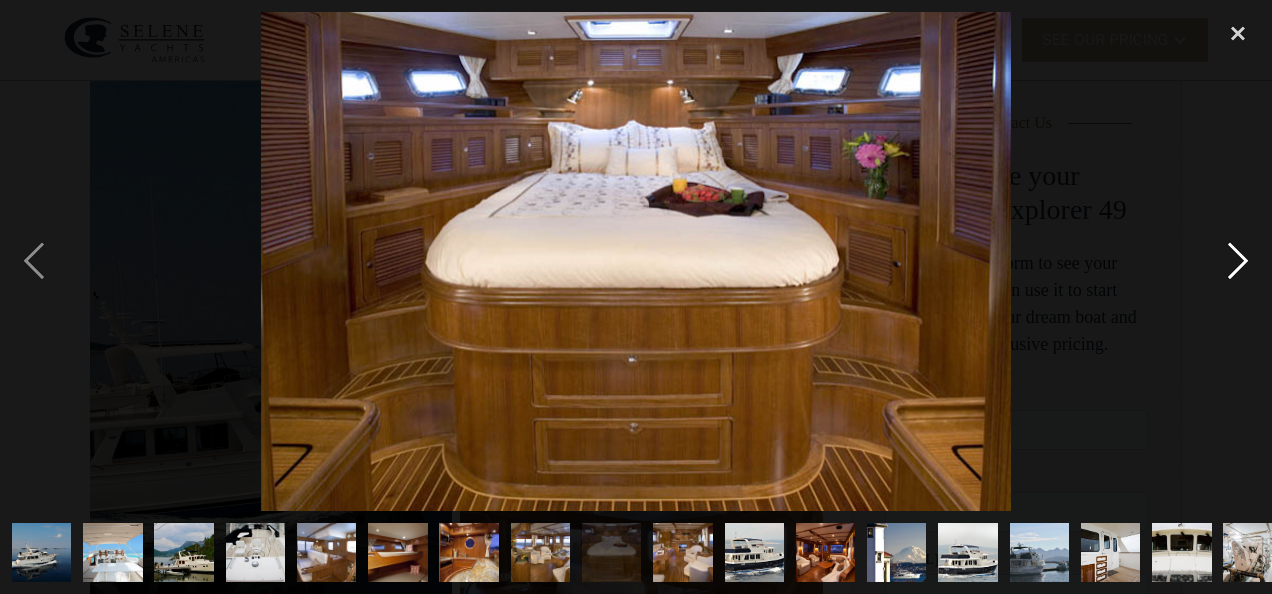 click at bounding box center (1238, 261) 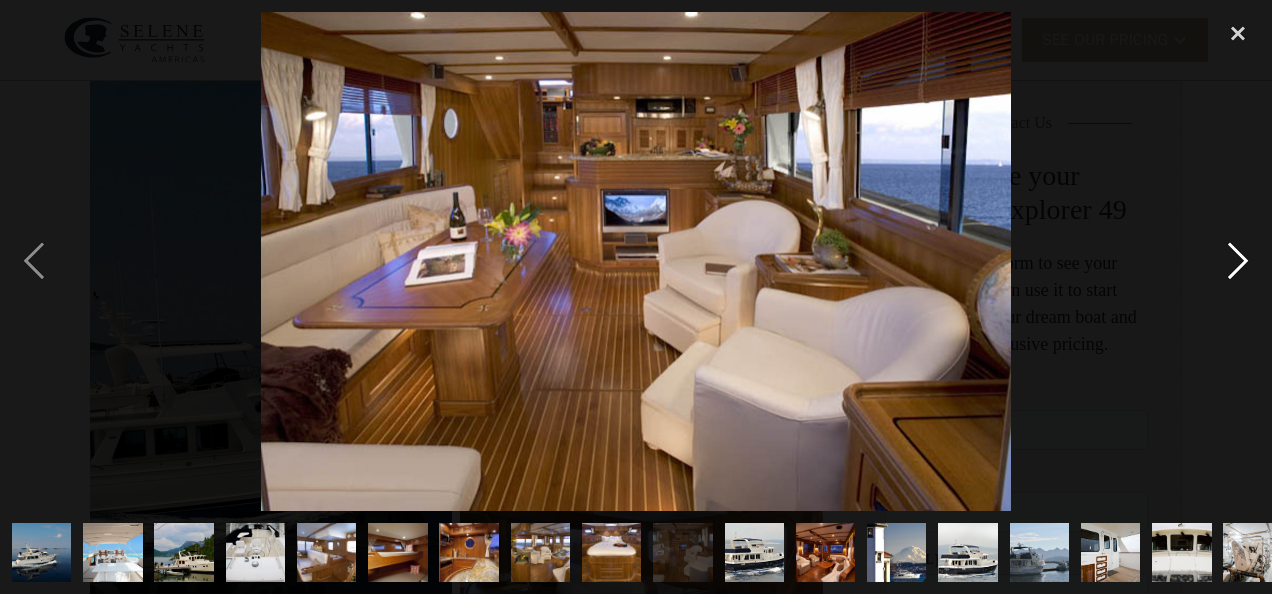 click at bounding box center (1238, 261) 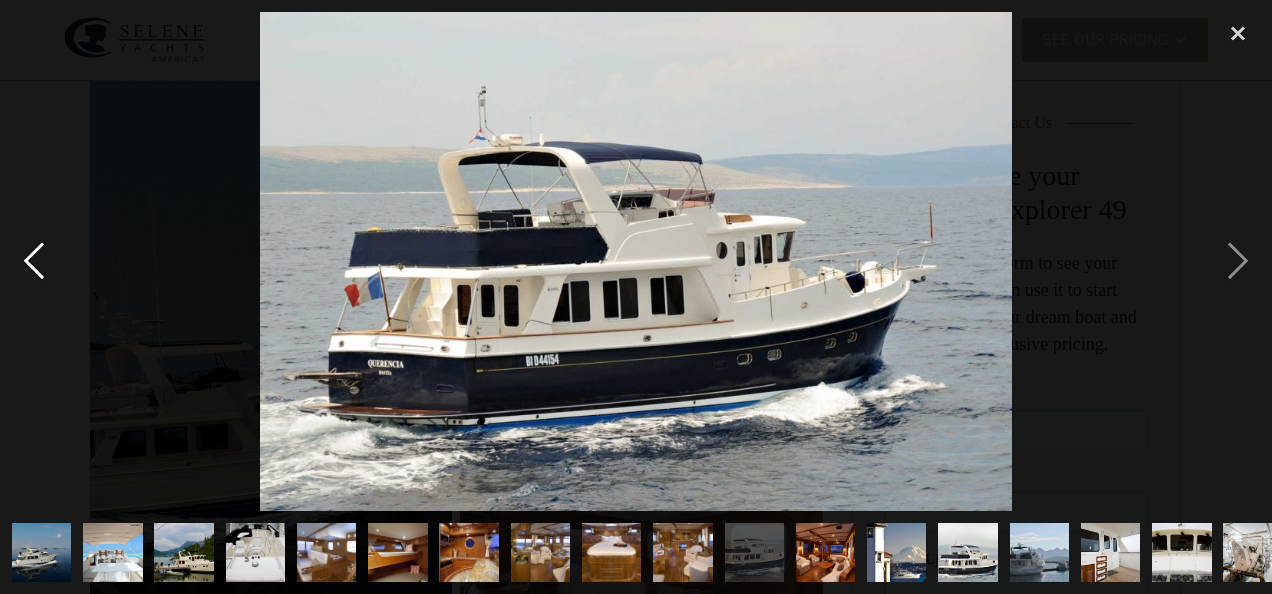 click at bounding box center [34, 261] 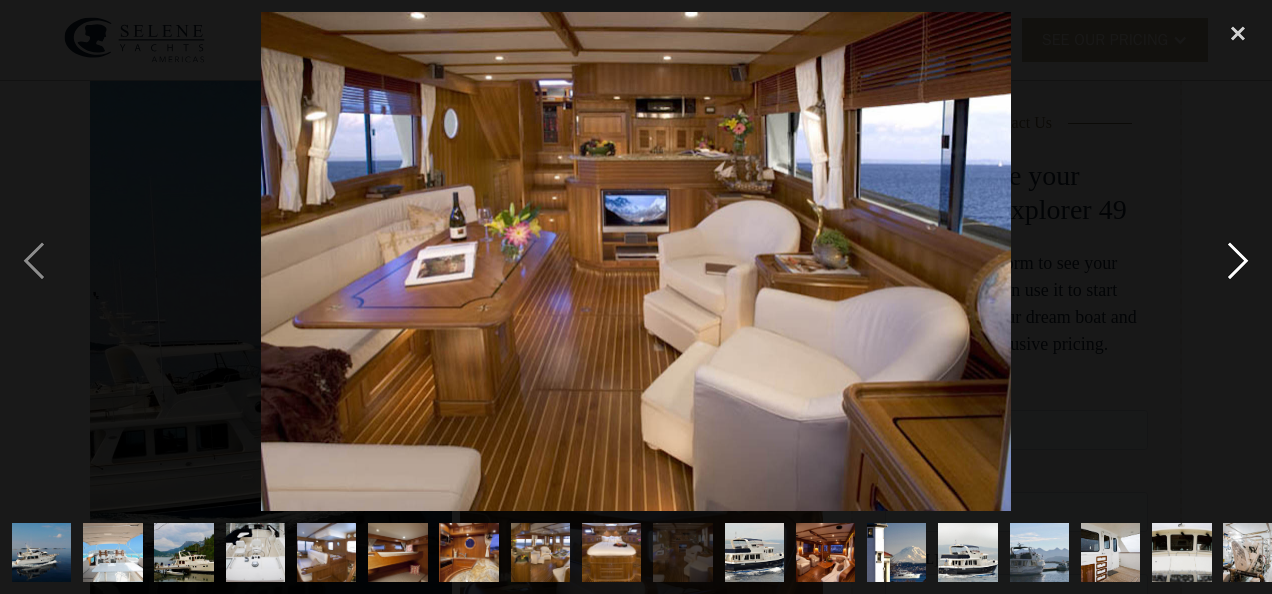 click at bounding box center [1238, 261] 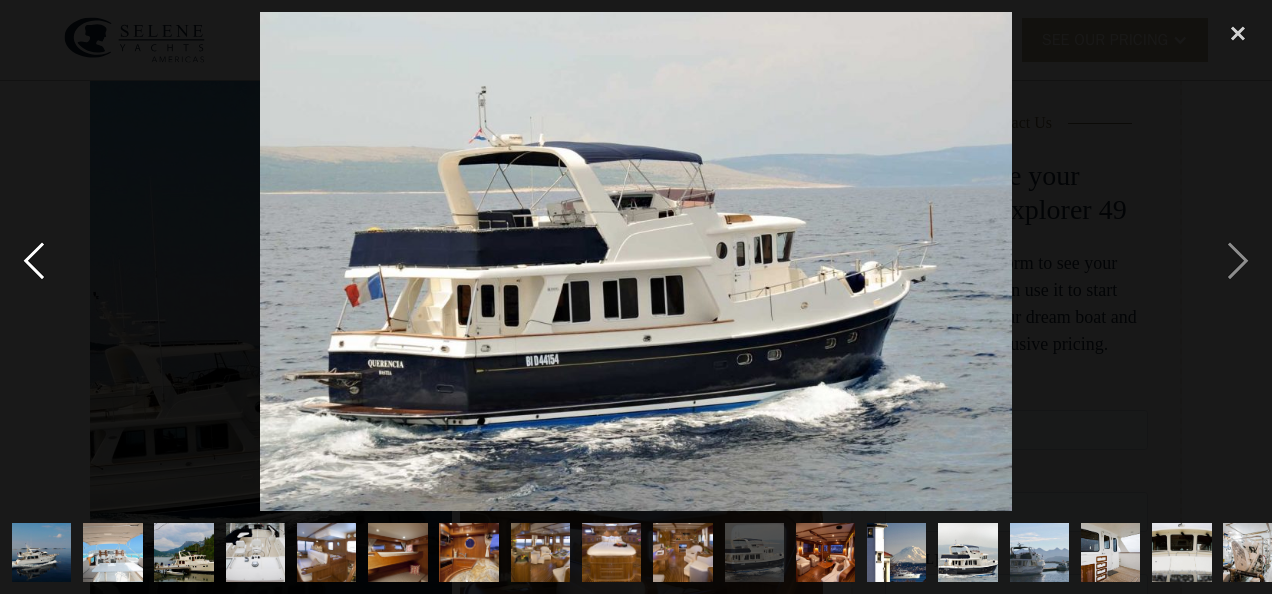 click at bounding box center [34, 261] 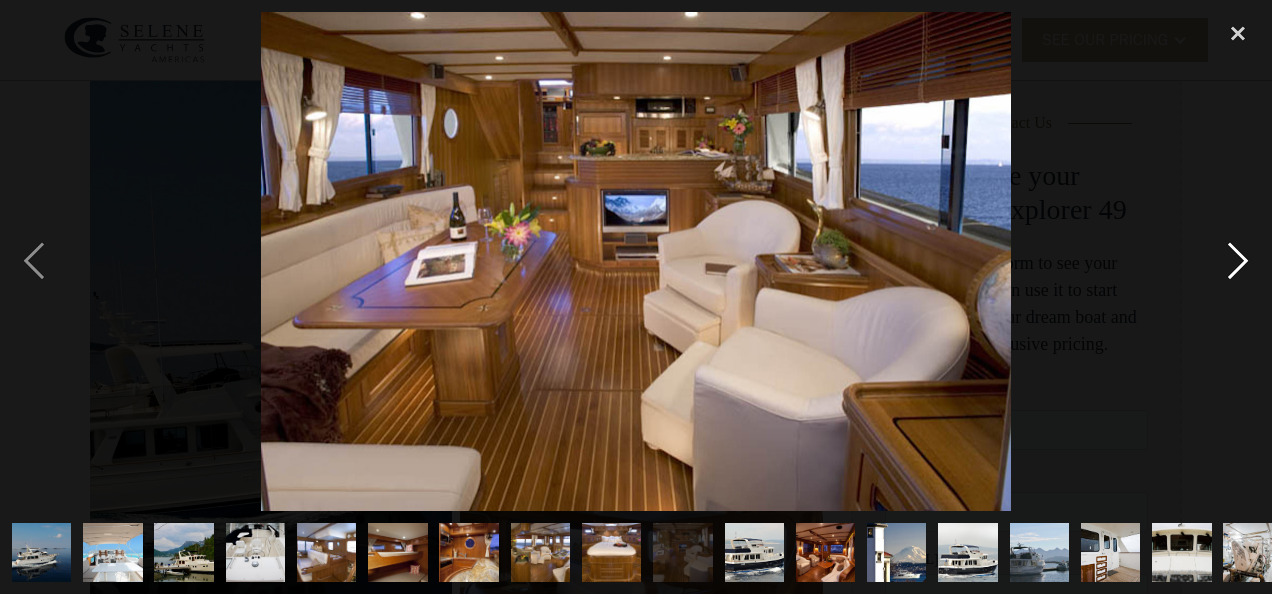 click at bounding box center [1238, 261] 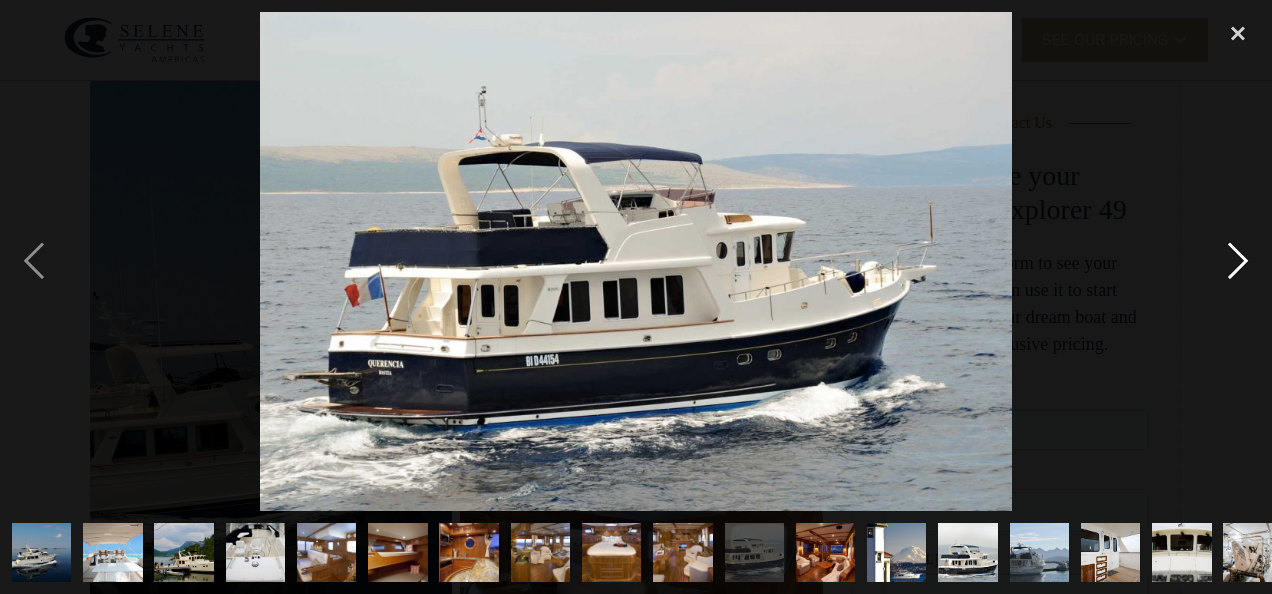 click at bounding box center [1238, 261] 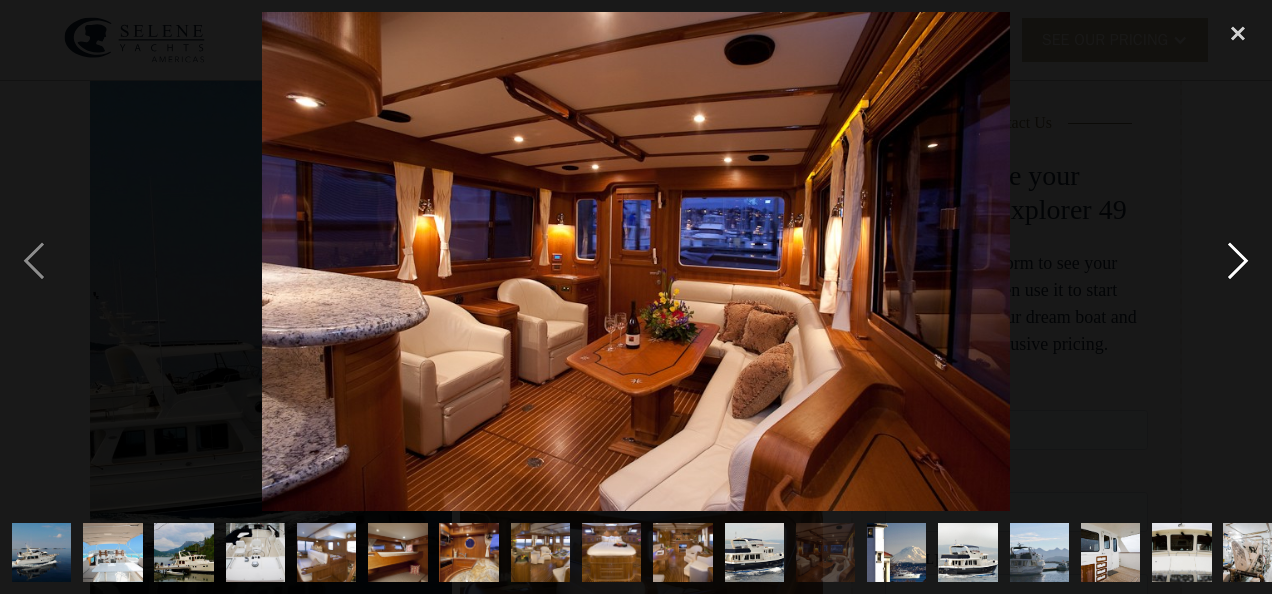 click at bounding box center (1238, 261) 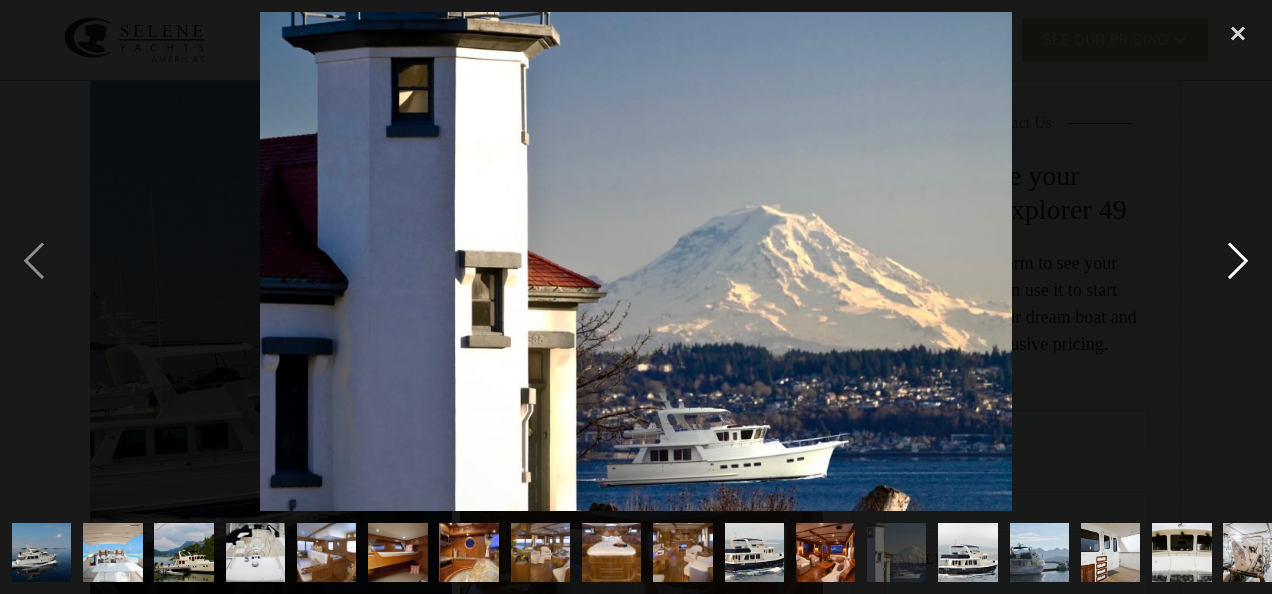 click at bounding box center (1238, 261) 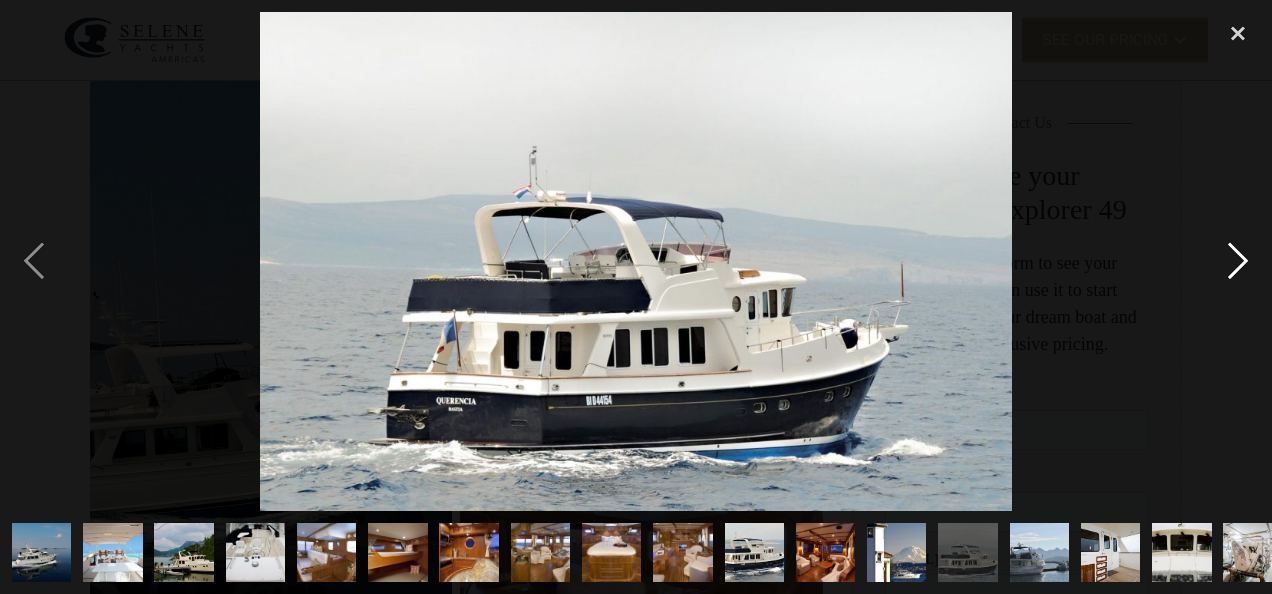 click at bounding box center (1238, 261) 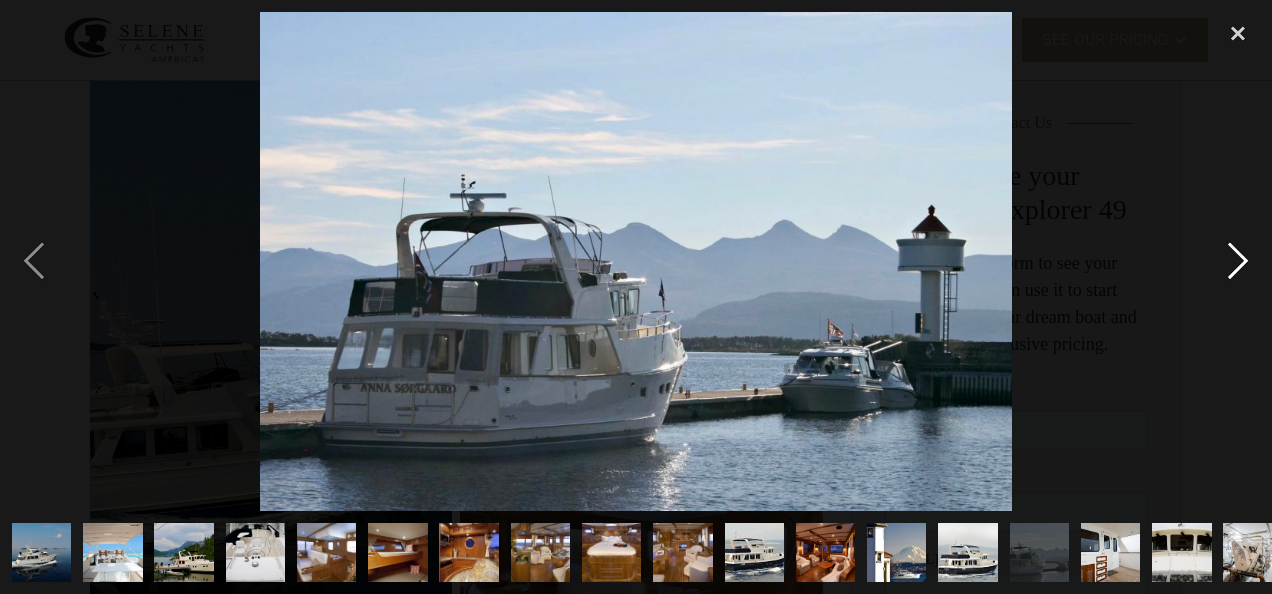 click at bounding box center (1238, 261) 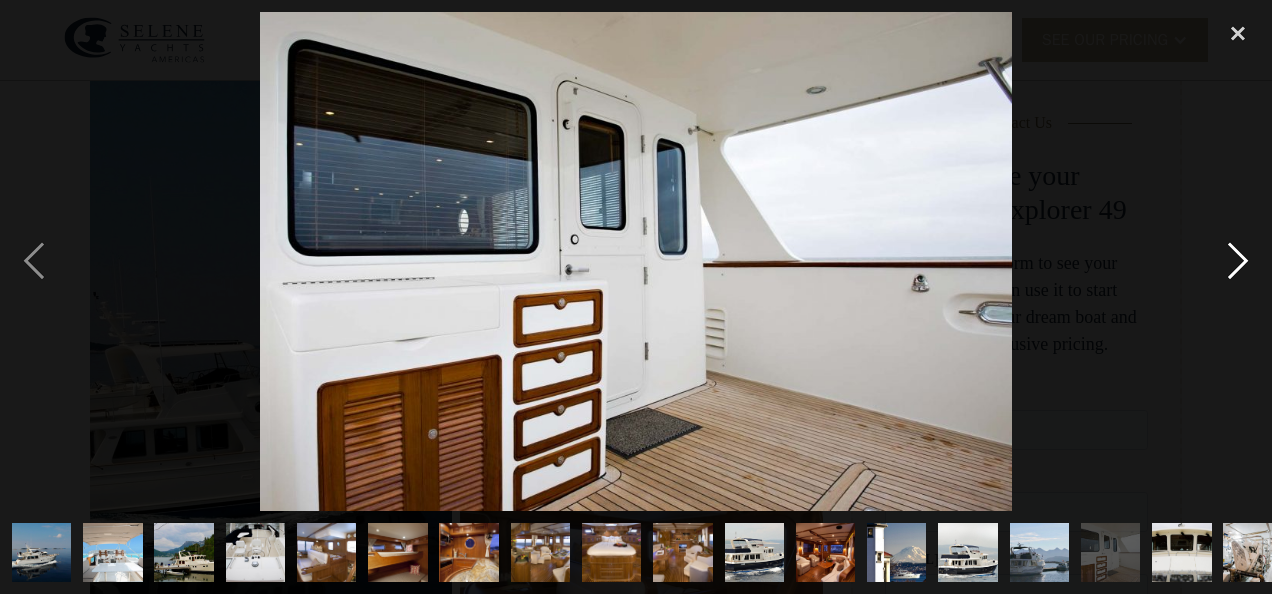 click at bounding box center (1238, 261) 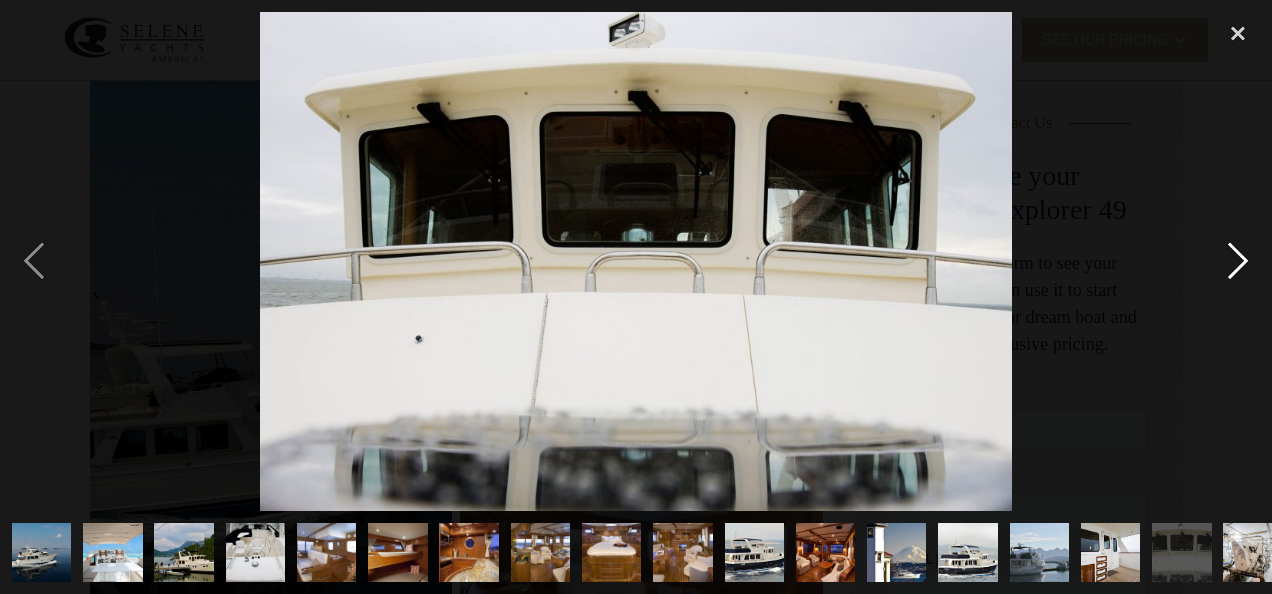 click at bounding box center [1238, 261] 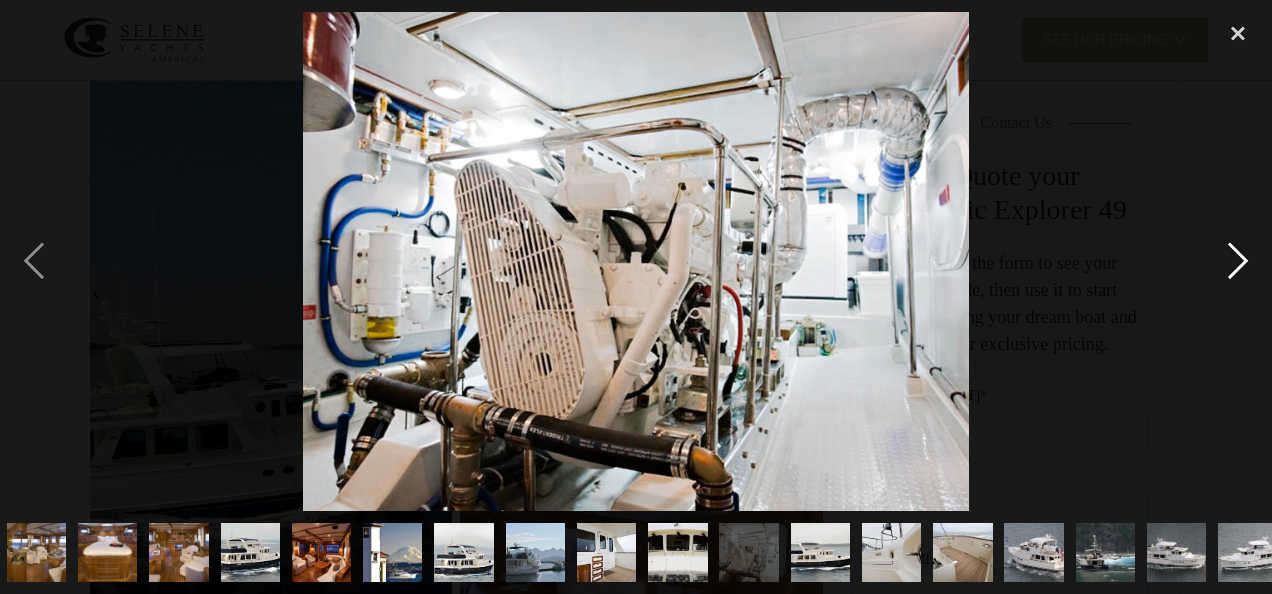 click at bounding box center [1238, 261] 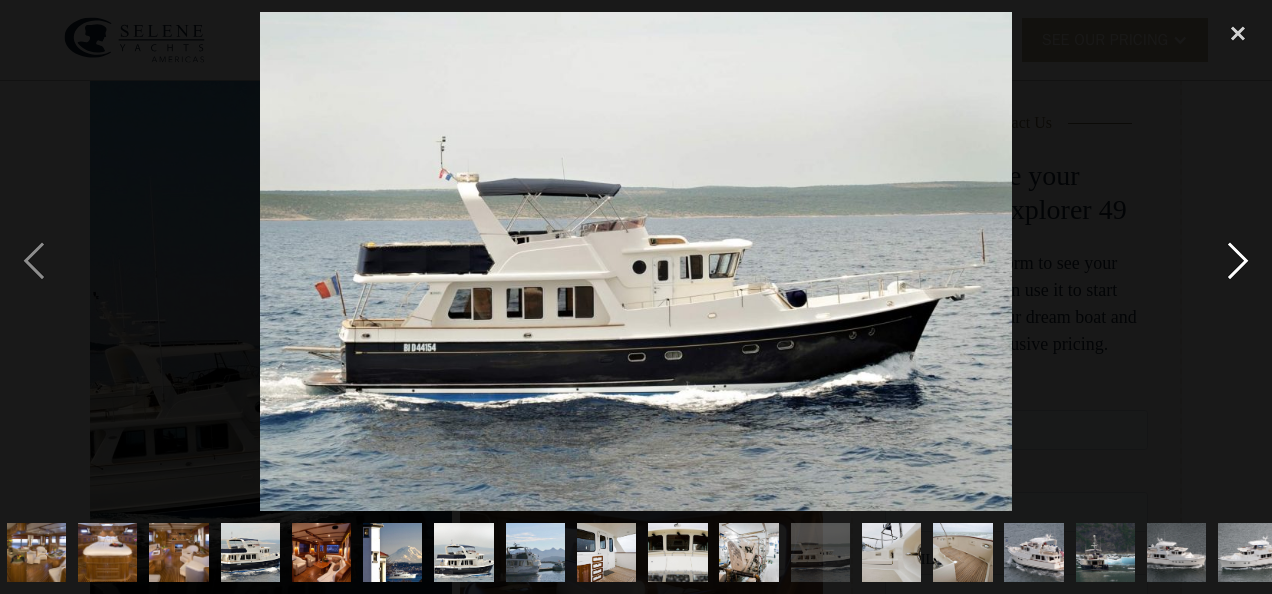 scroll, scrollTop: 0, scrollLeft: 521, axis: horizontal 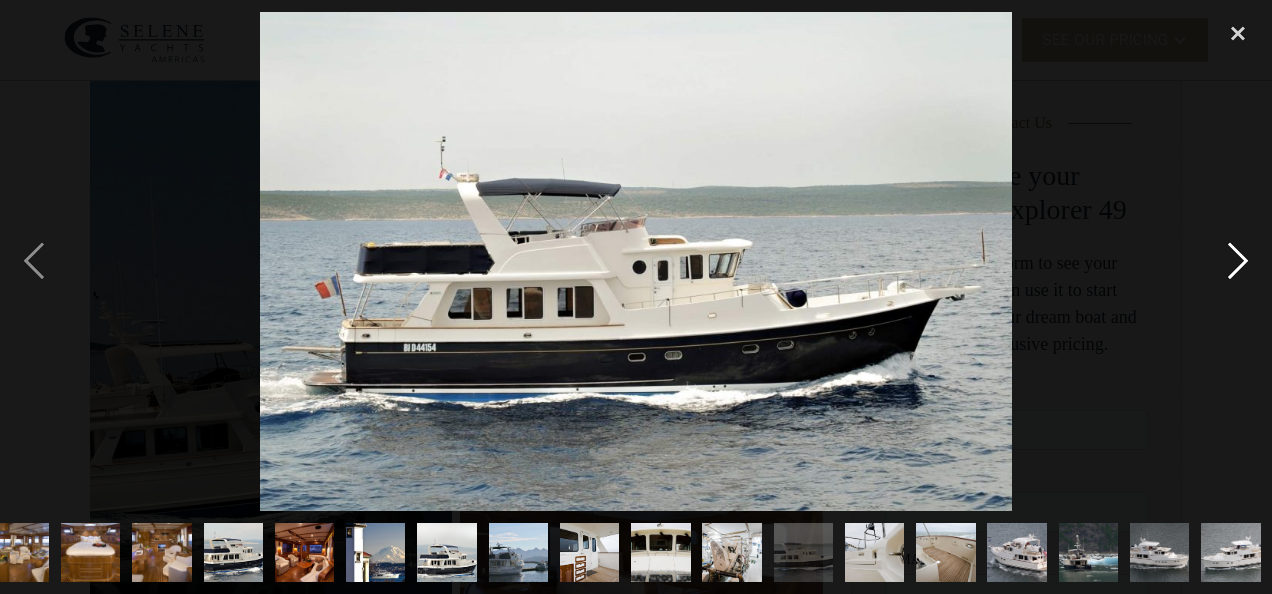 click at bounding box center [1238, 261] 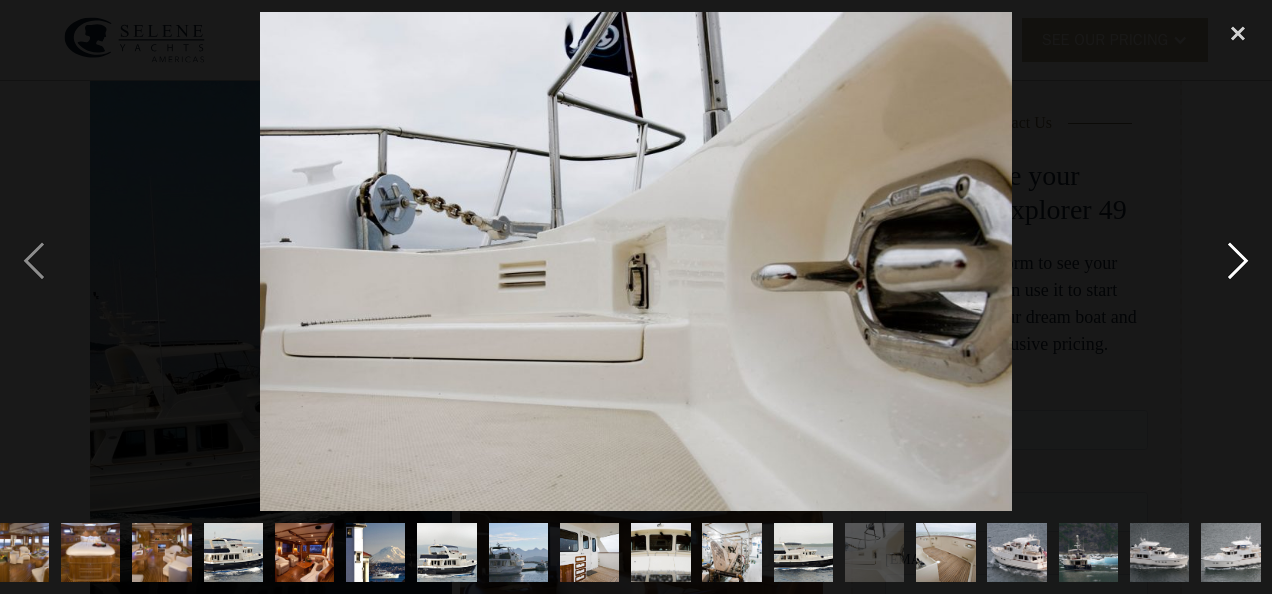 click at bounding box center (1238, 261) 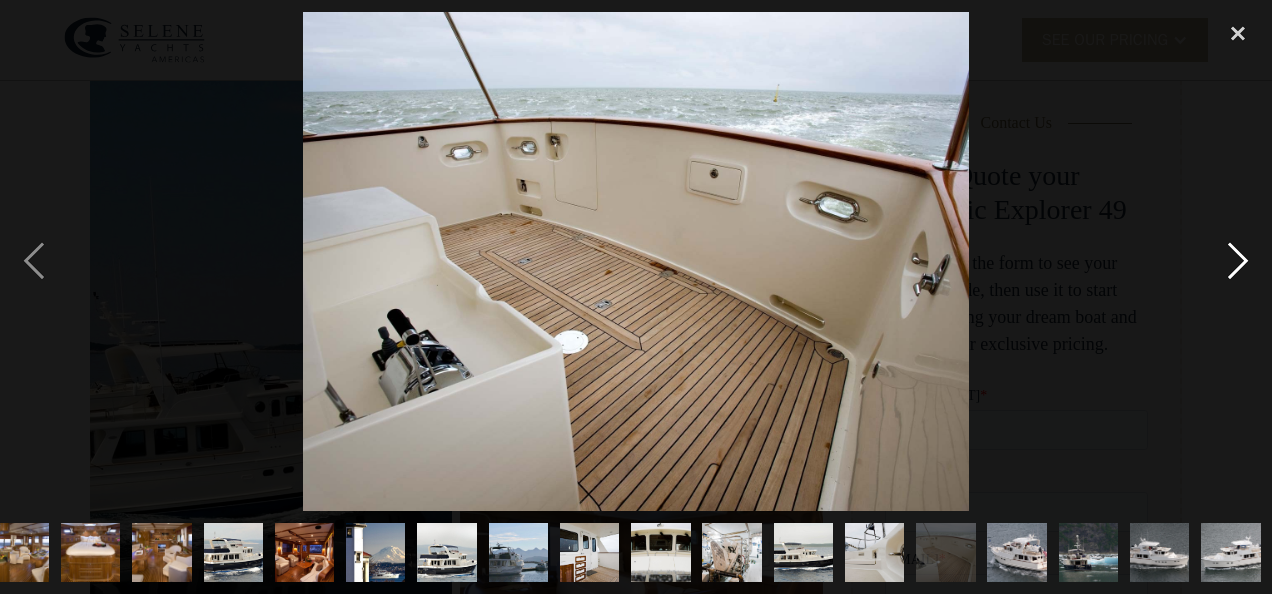click at bounding box center [1238, 261] 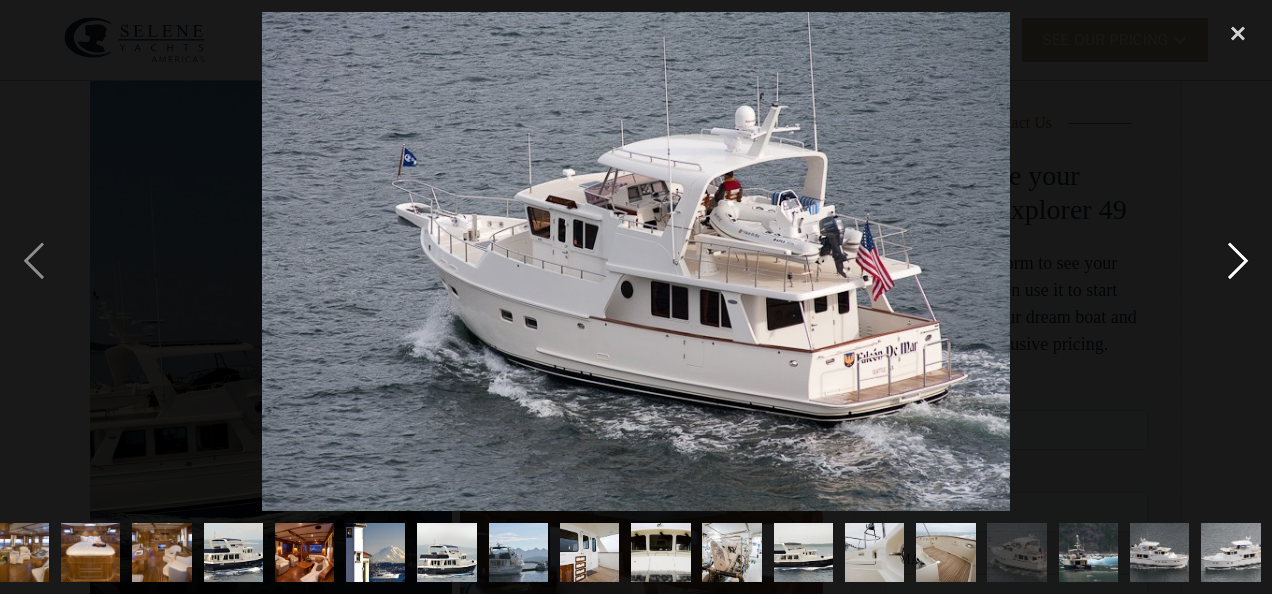 click at bounding box center (1238, 261) 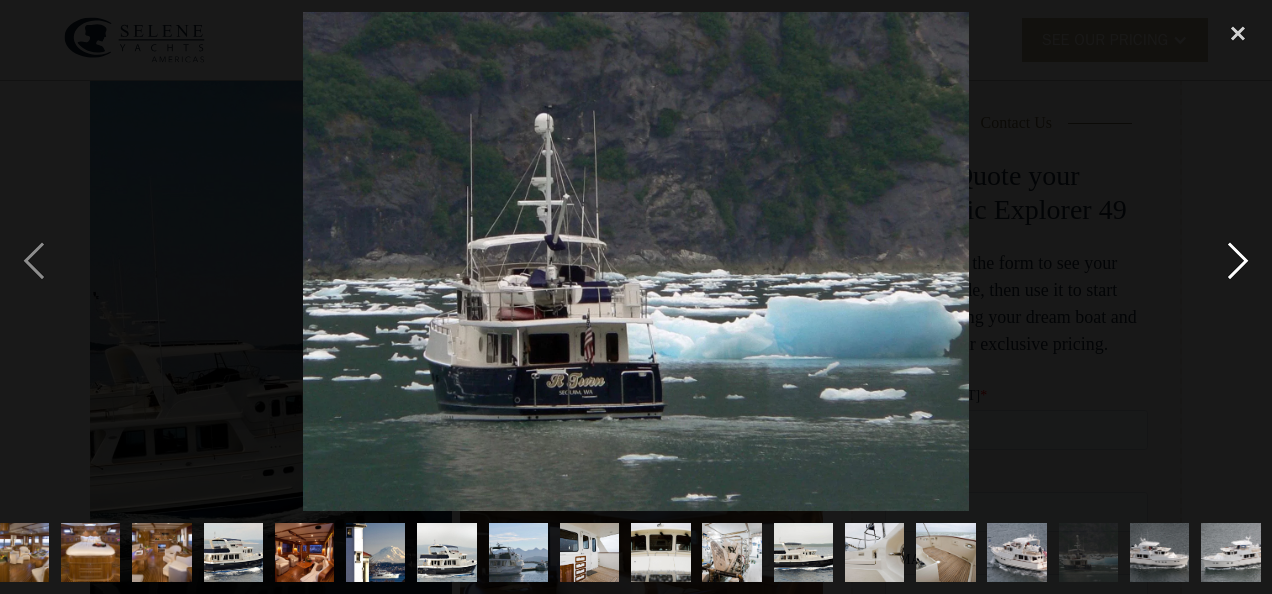click at bounding box center (1238, 261) 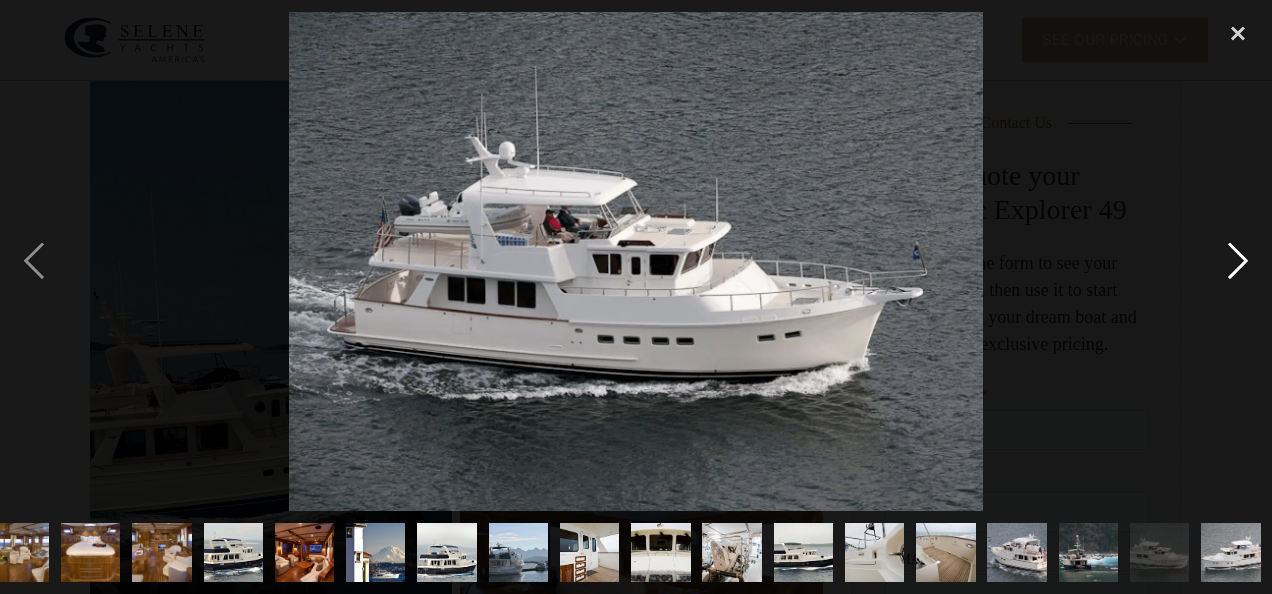click at bounding box center (1238, 261) 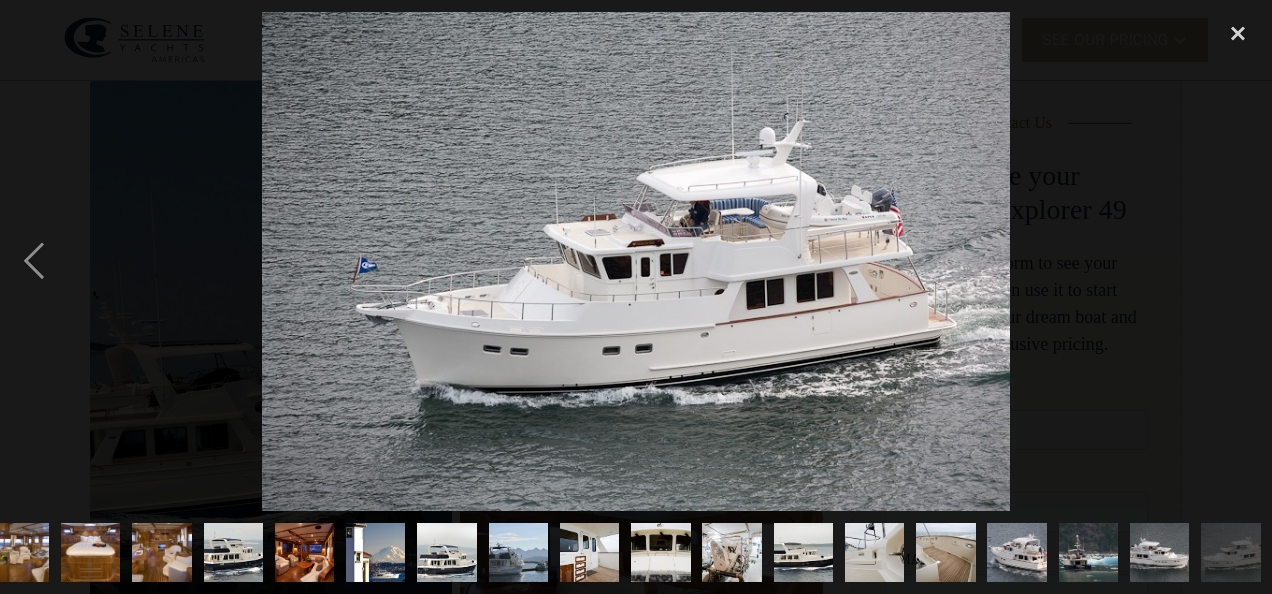 click at bounding box center (1238, 261) 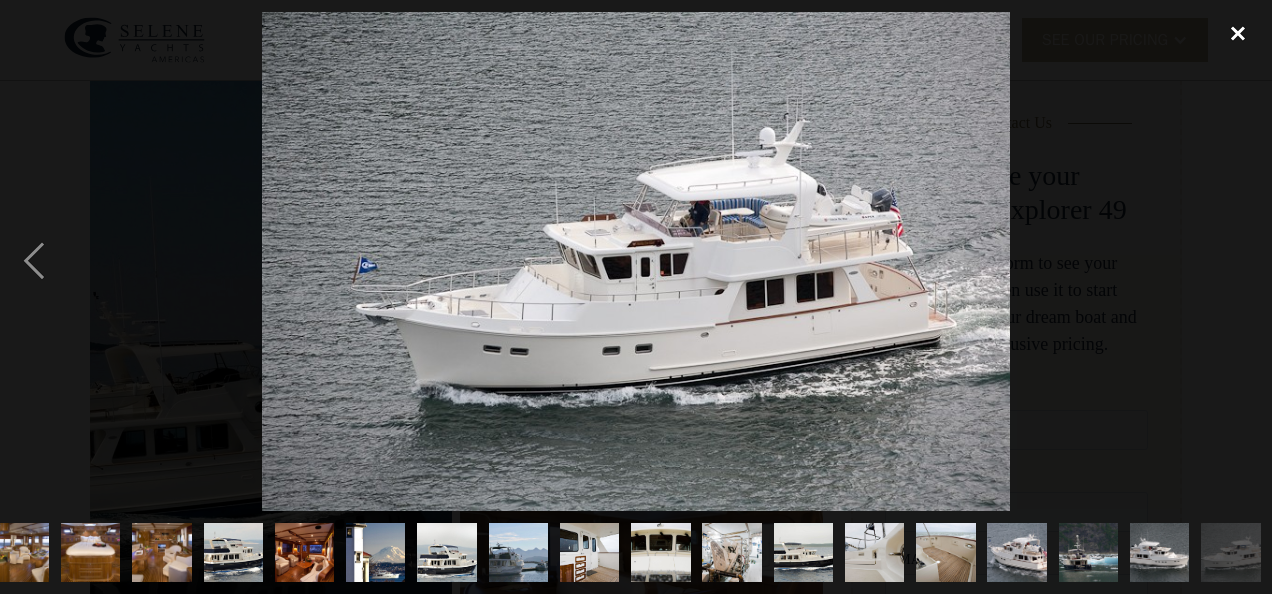 click at bounding box center [1238, 34] 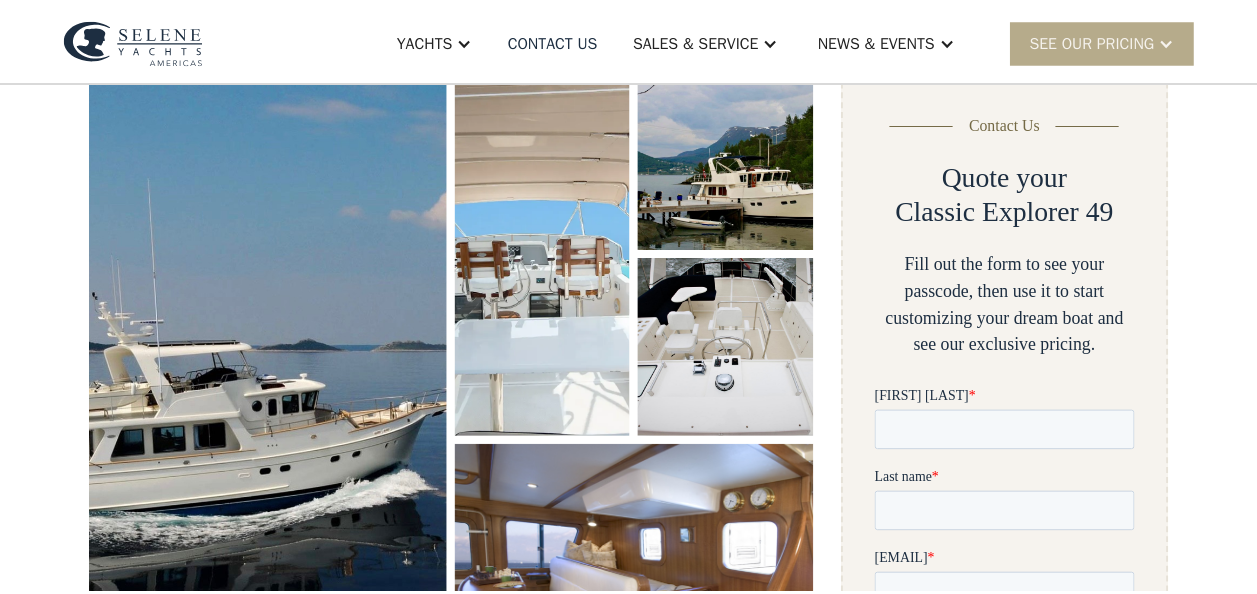 scroll, scrollTop: 368, scrollLeft: 0, axis: vertical 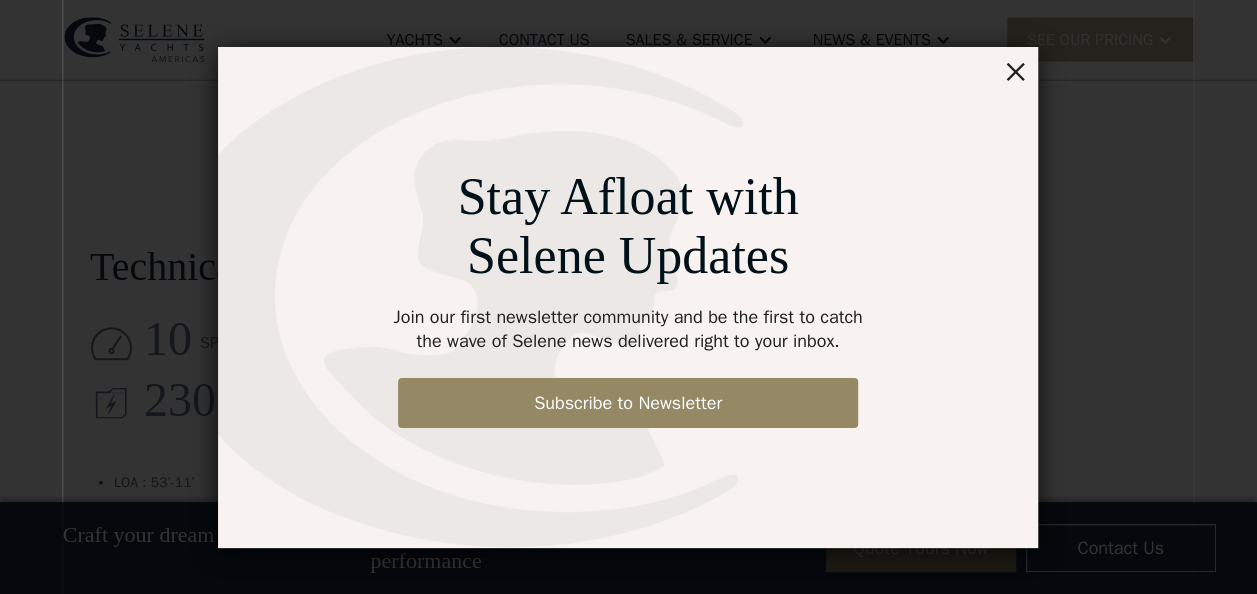 click on "×" at bounding box center (1015, 70) 